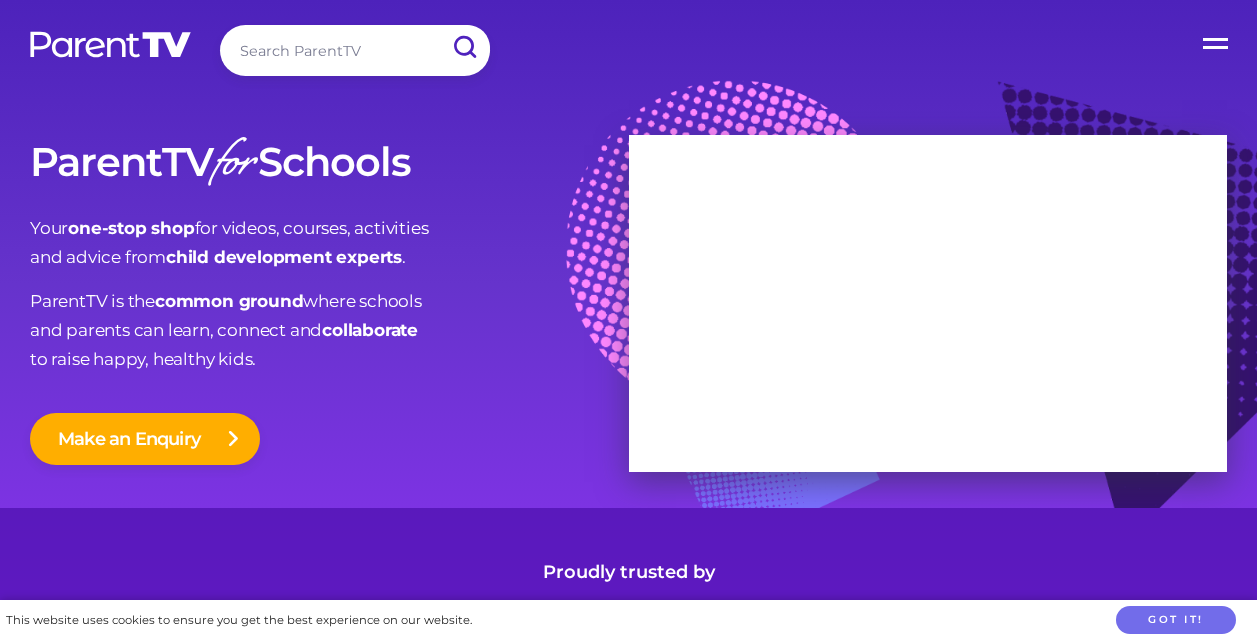 scroll, scrollTop: 0, scrollLeft: 0, axis: both 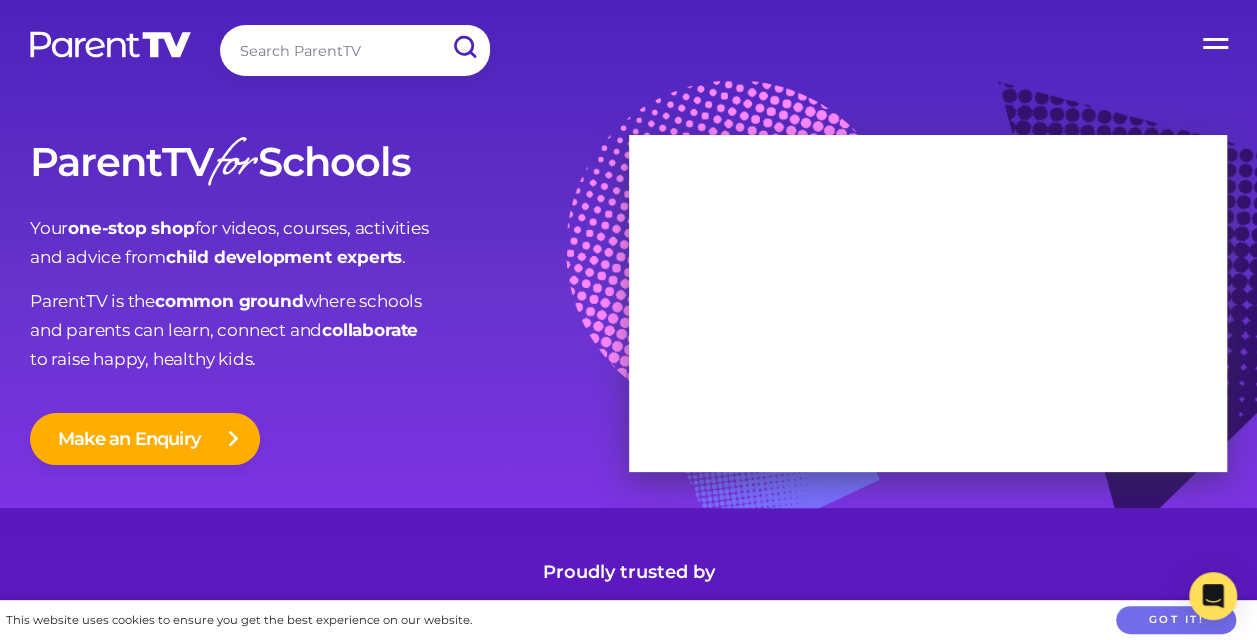 click on "Open Menu" at bounding box center (1217, 40) 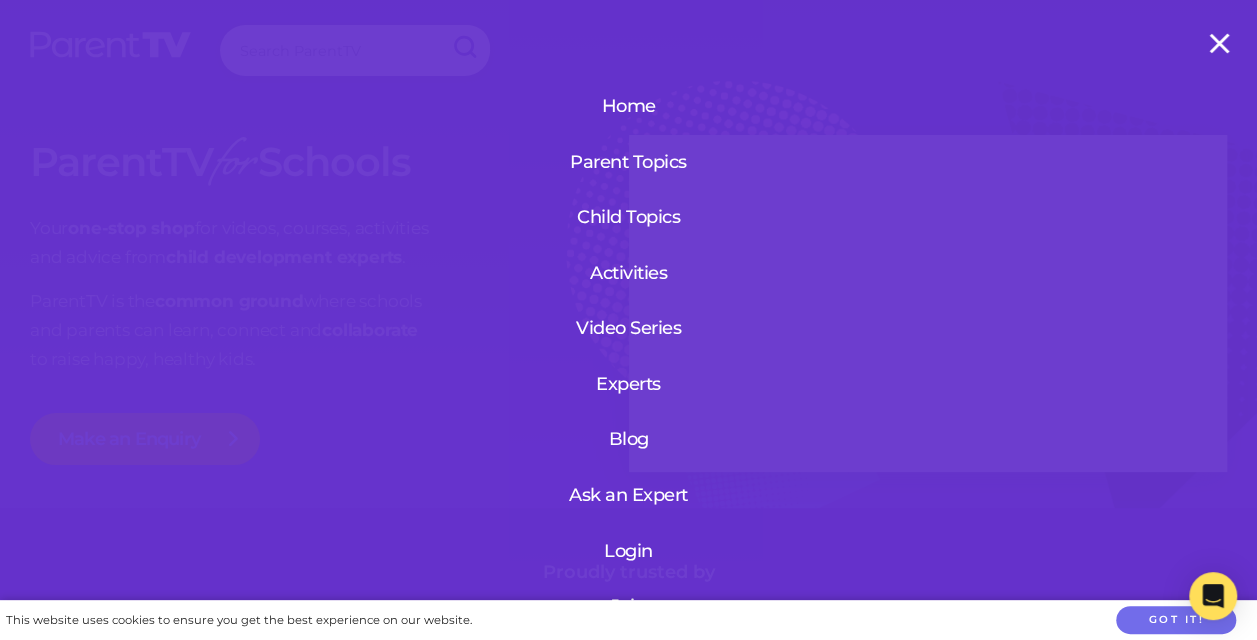 click on "Activities" at bounding box center [628, 273] 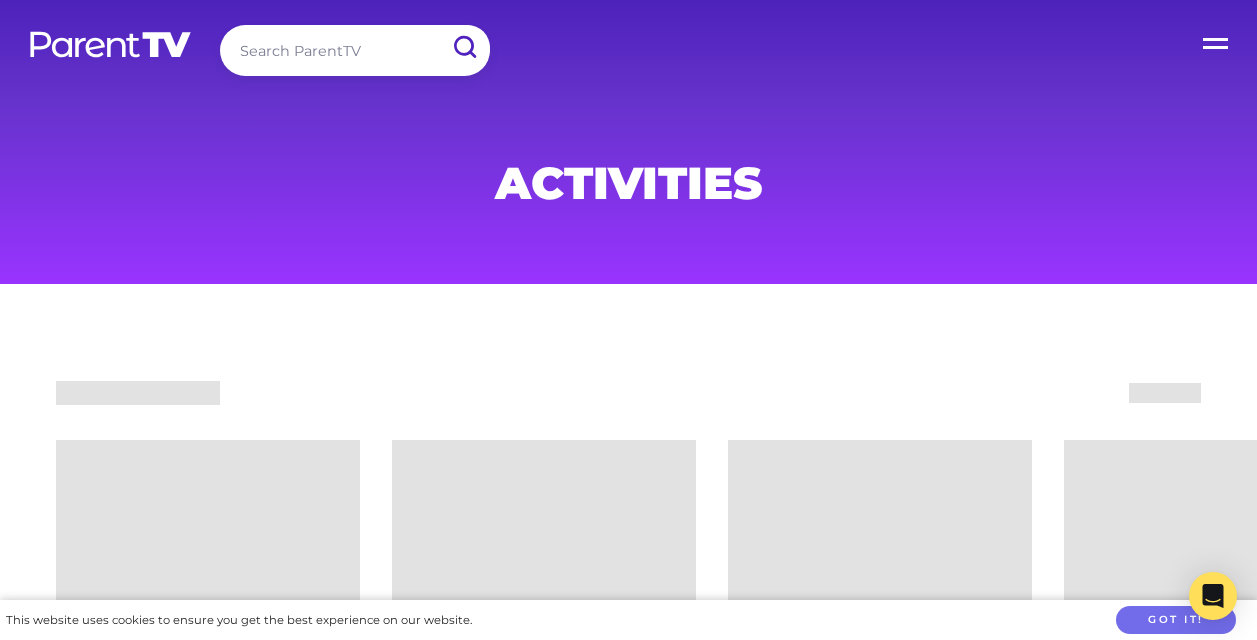 scroll, scrollTop: 0, scrollLeft: 0, axis: both 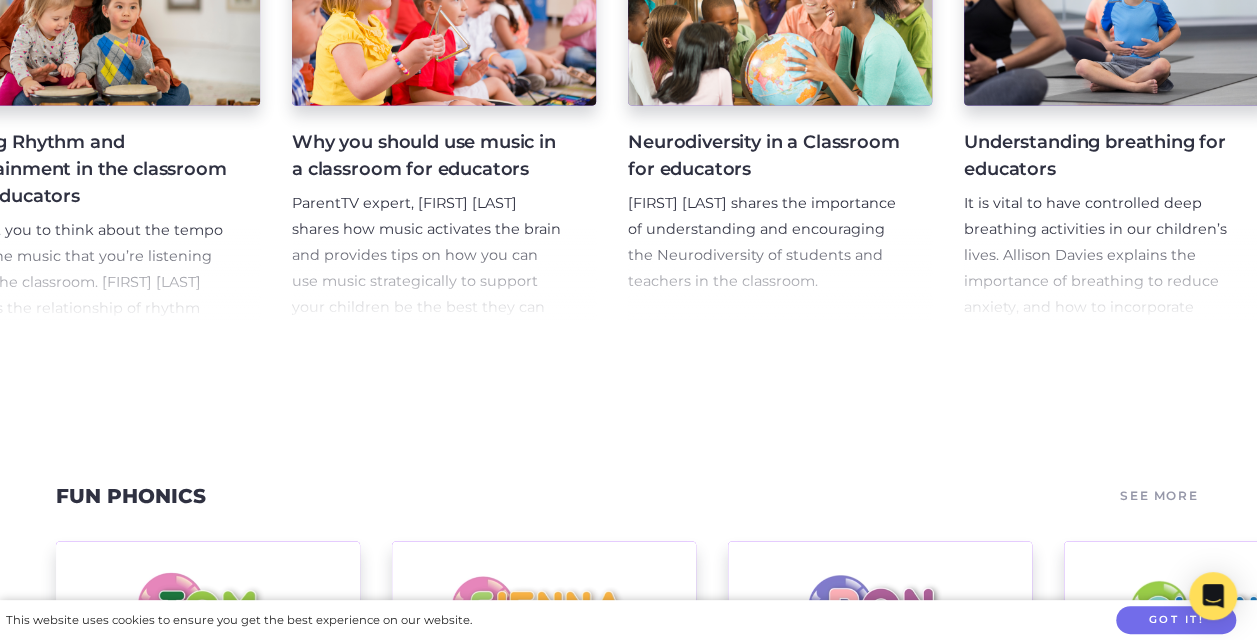 click on "Using Rhythm and Entrainment in the classroom for Educators" at bounding box center [92, 169] 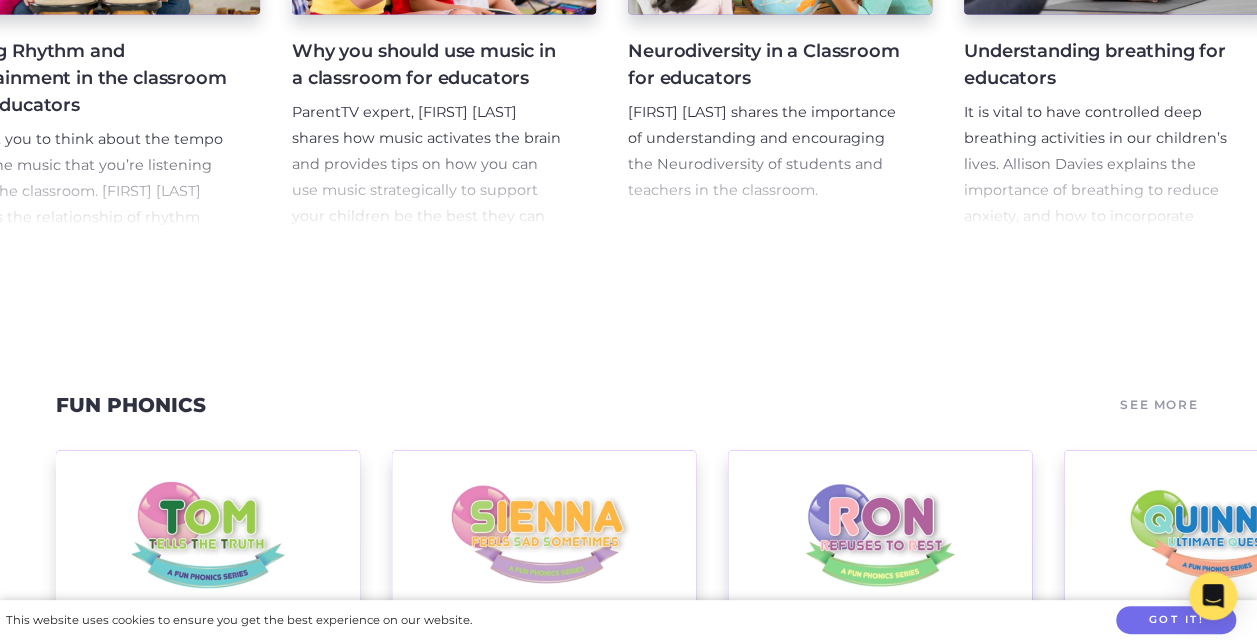 scroll, scrollTop: 5397, scrollLeft: 0, axis: vertical 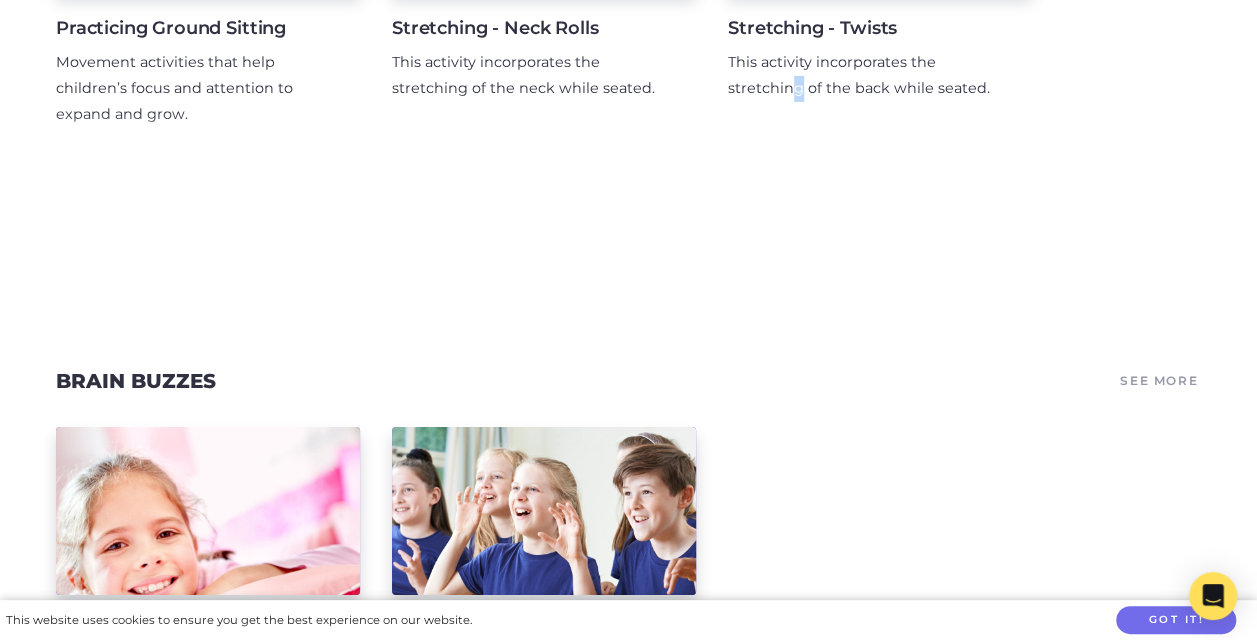 click on "Practicing Ground Sitting   Movement activities that help children’s focus and attention to expand and grow.
Stretching - Neck Rolls   This activity incorporates the stretching of the neck while seated.
Stretching - Twists   This activity incorporates the stretching of the back while seated." at bounding box center (628, 19) 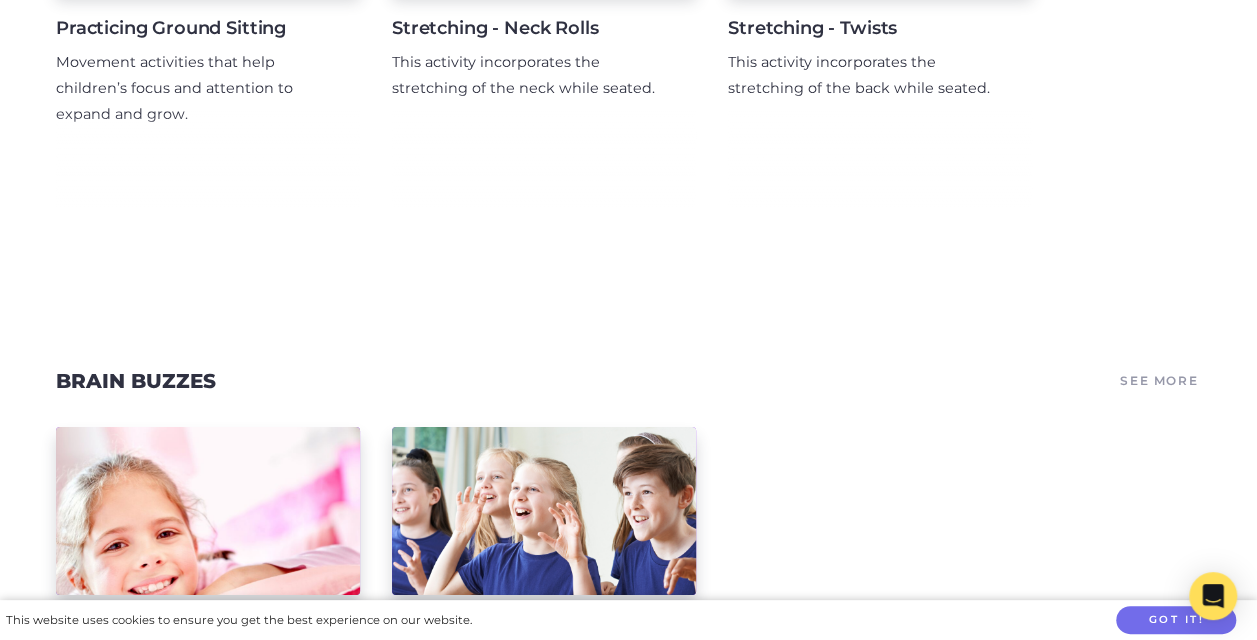 click on "Practicing Ground Sitting   Movement activities that help children’s focus and attention to expand and grow.
Stretching - Neck Rolls   This activity incorporates the stretching of the neck while seated.
Stretching - Twists   This activity incorporates the stretching of the back while seated." at bounding box center (628, 19) 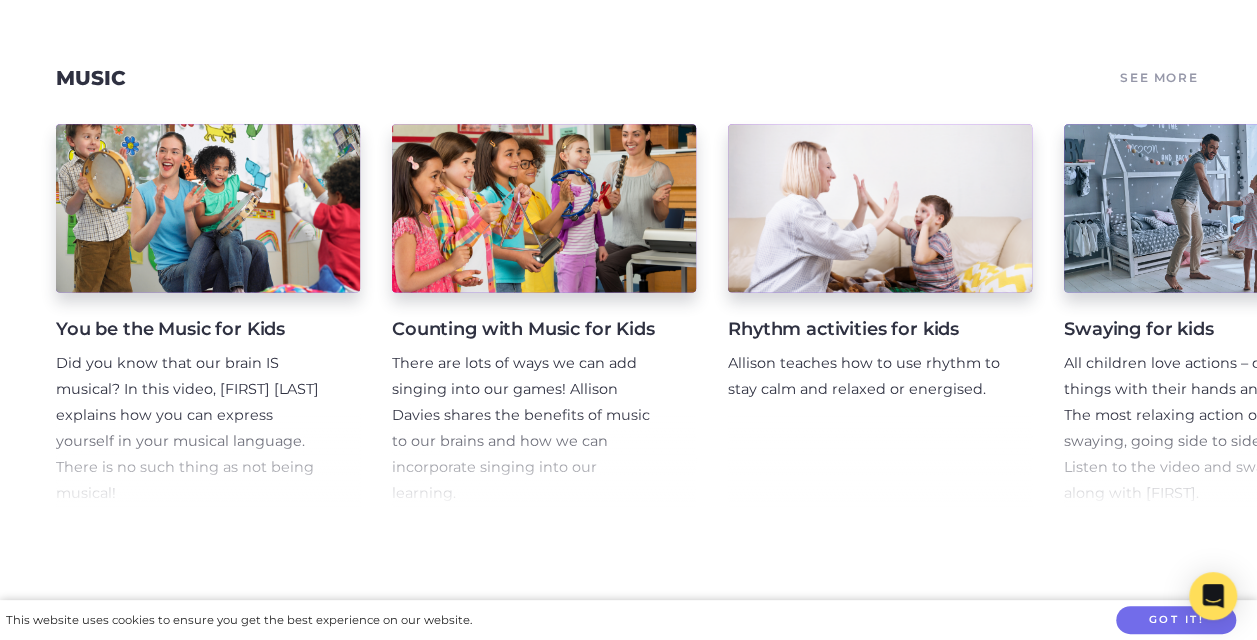 scroll, scrollTop: 8758, scrollLeft: 0, axis: vertical 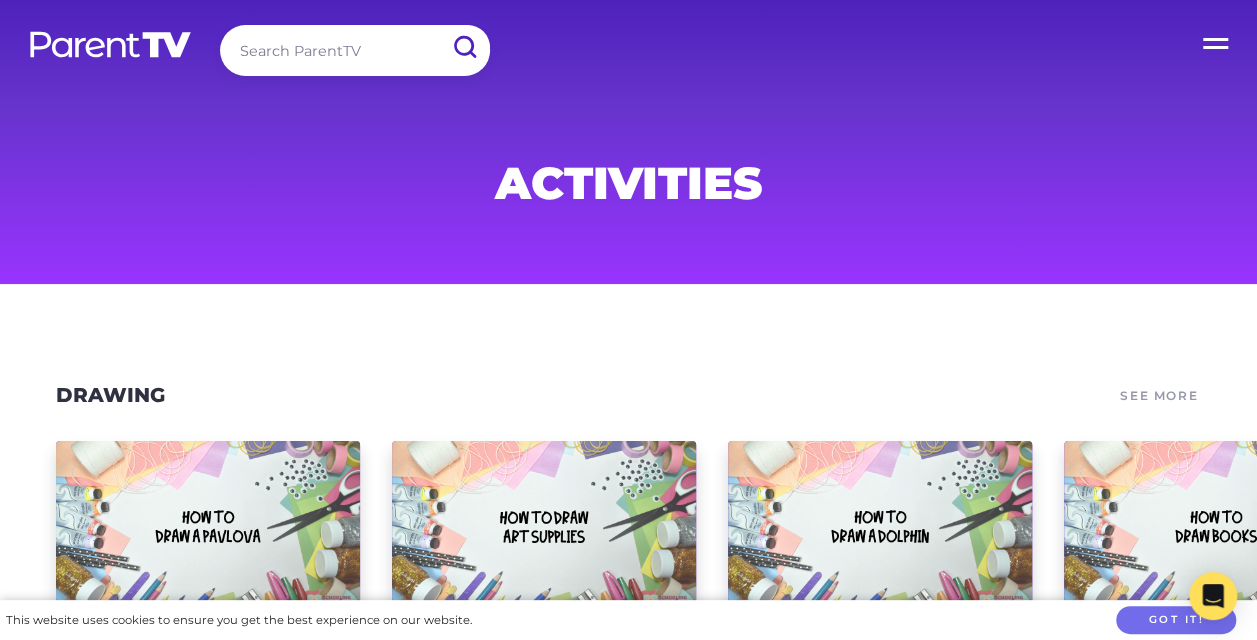 click at bounding box center [355, 50] 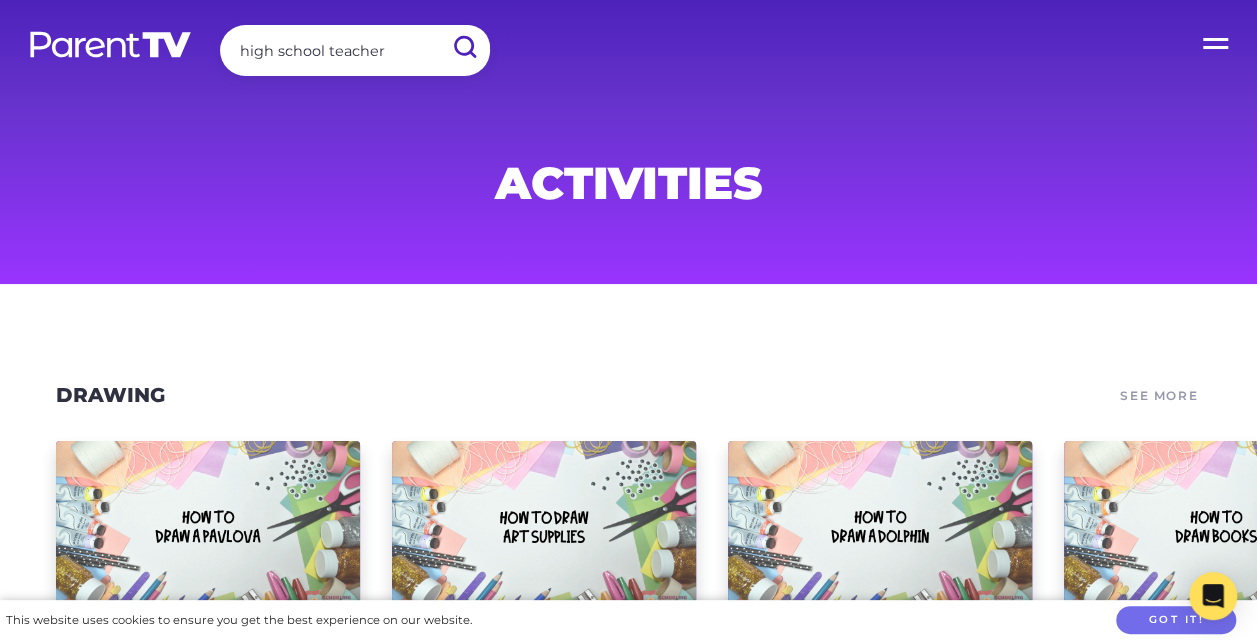 click at bounding box center [464, 47] 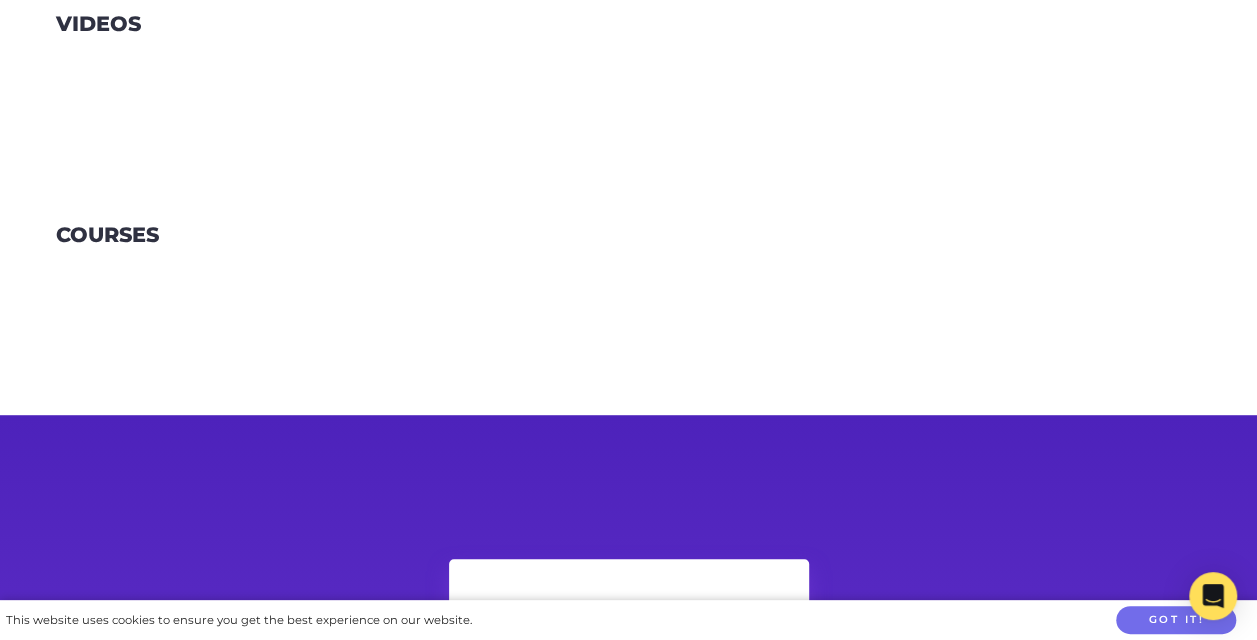 scroll, scrollTop: 0, scrollLeft: 0, axis: both 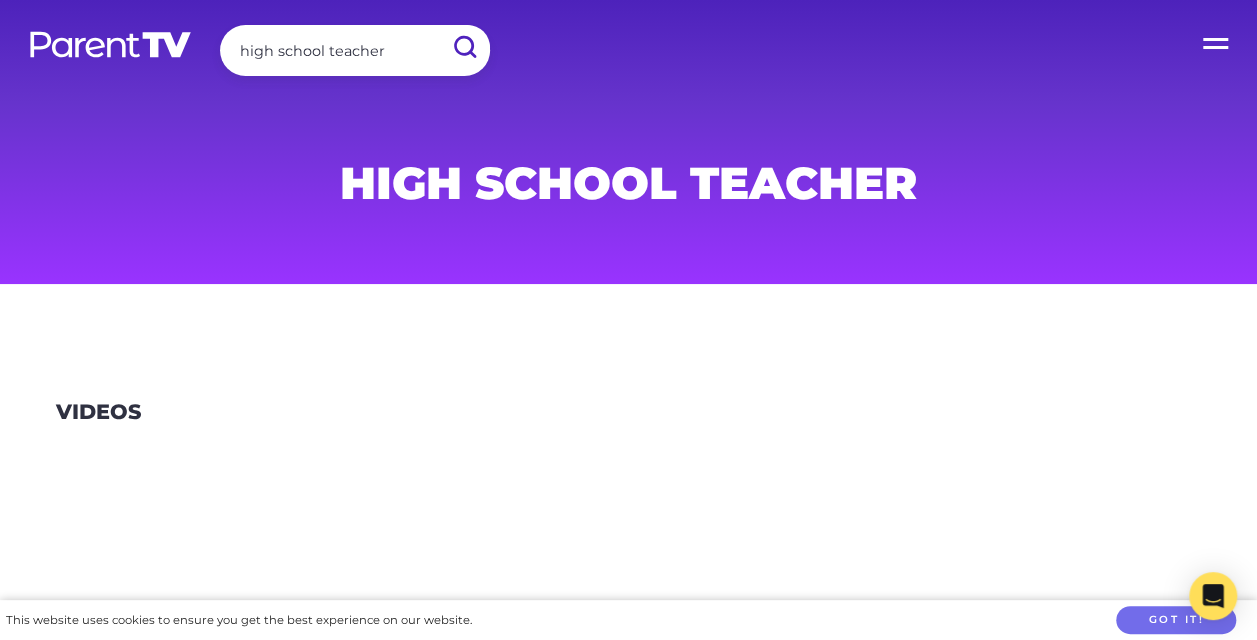 drag, startPoint x: 385, startPoint y: 46, endPoint x: 97, endPoint y: 54, distance: 288.11108 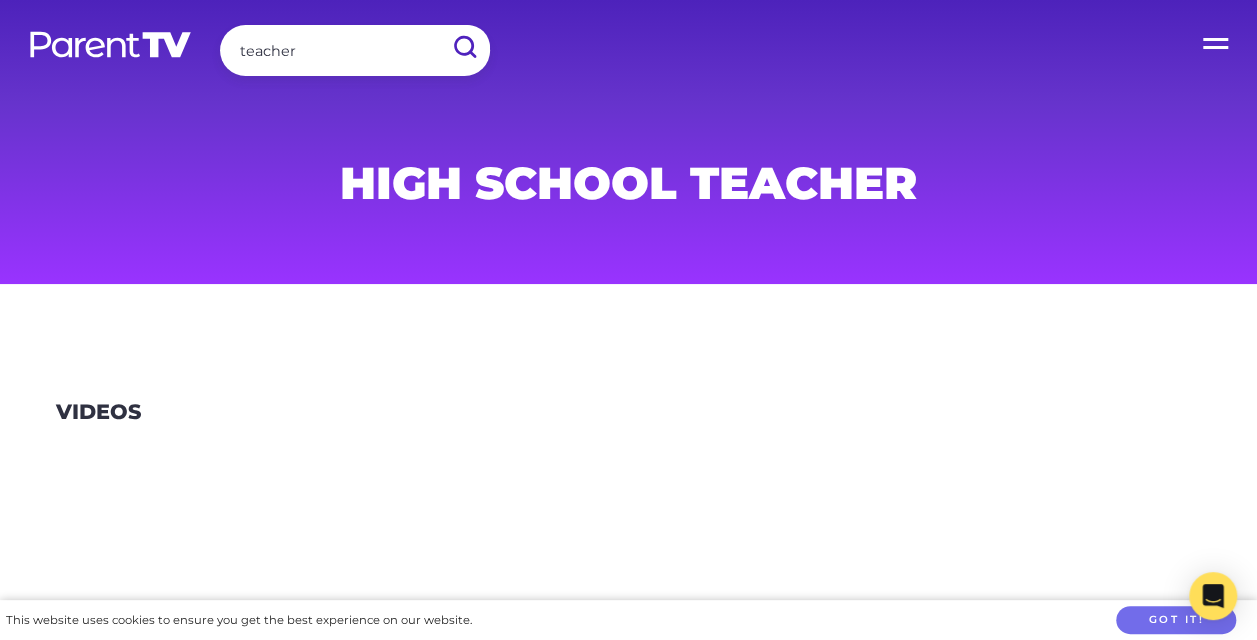 type on "teacher" 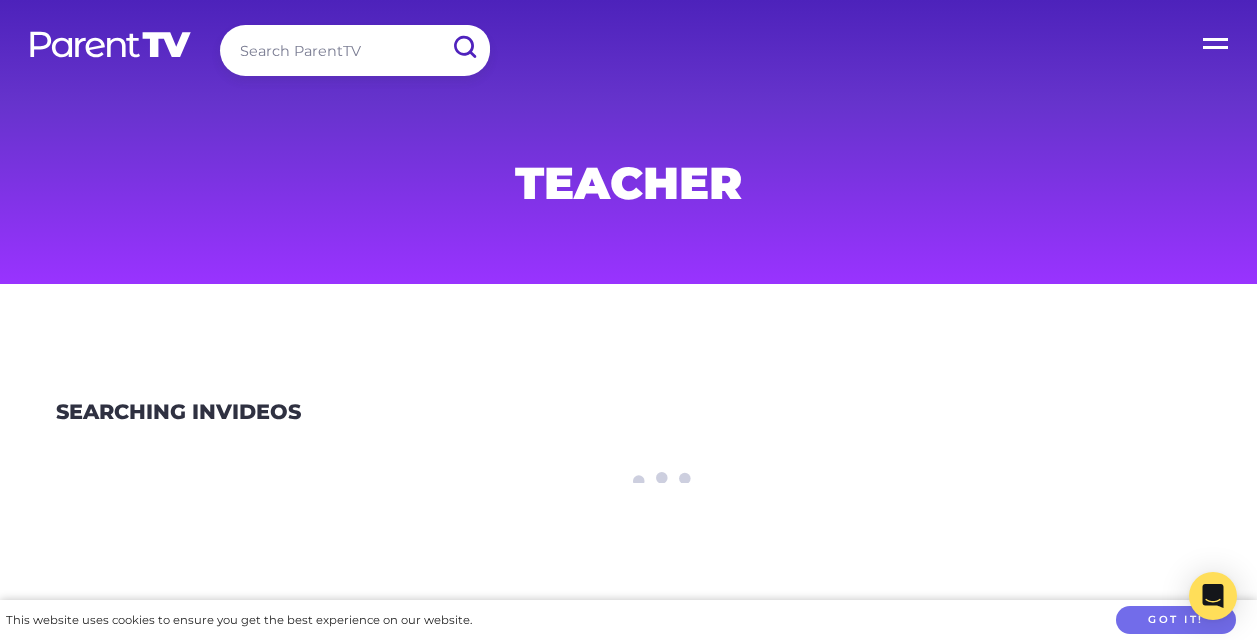 scroll, scrollTop: 0, scrollLeft: 0, axis: both 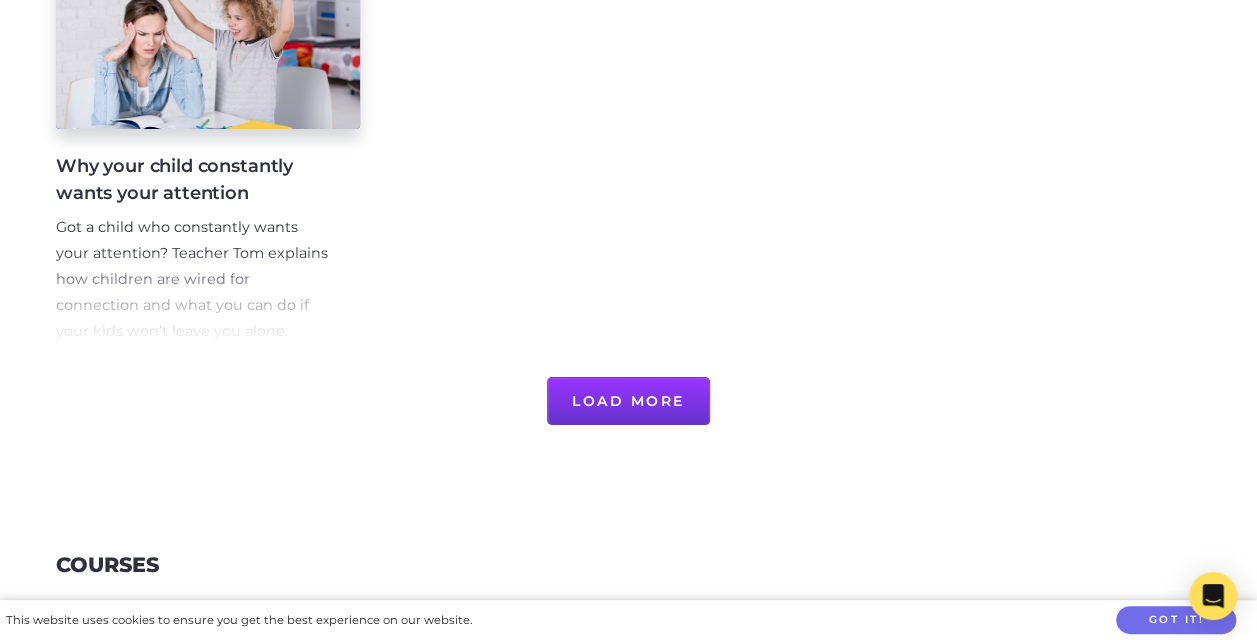 click on "Load More" at bounding box center [628, 401] 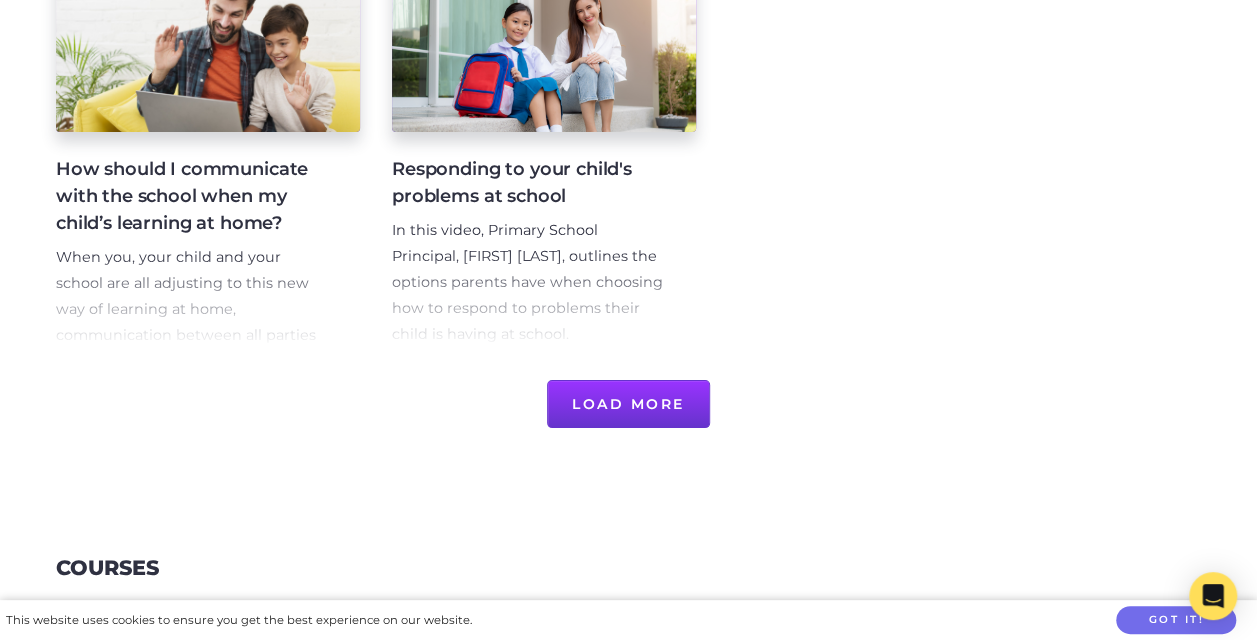scroll, scrollTop: 2859, scrollLeft: 0, axis: vertical 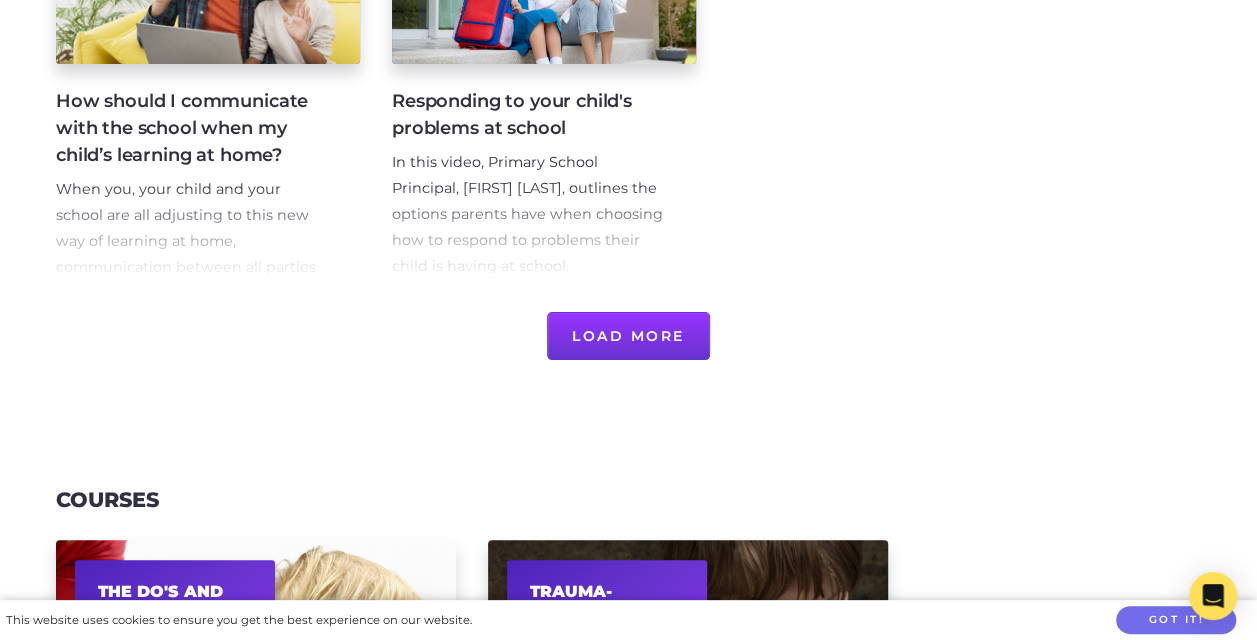 click on "Load More" at bounding box center (628, 336) 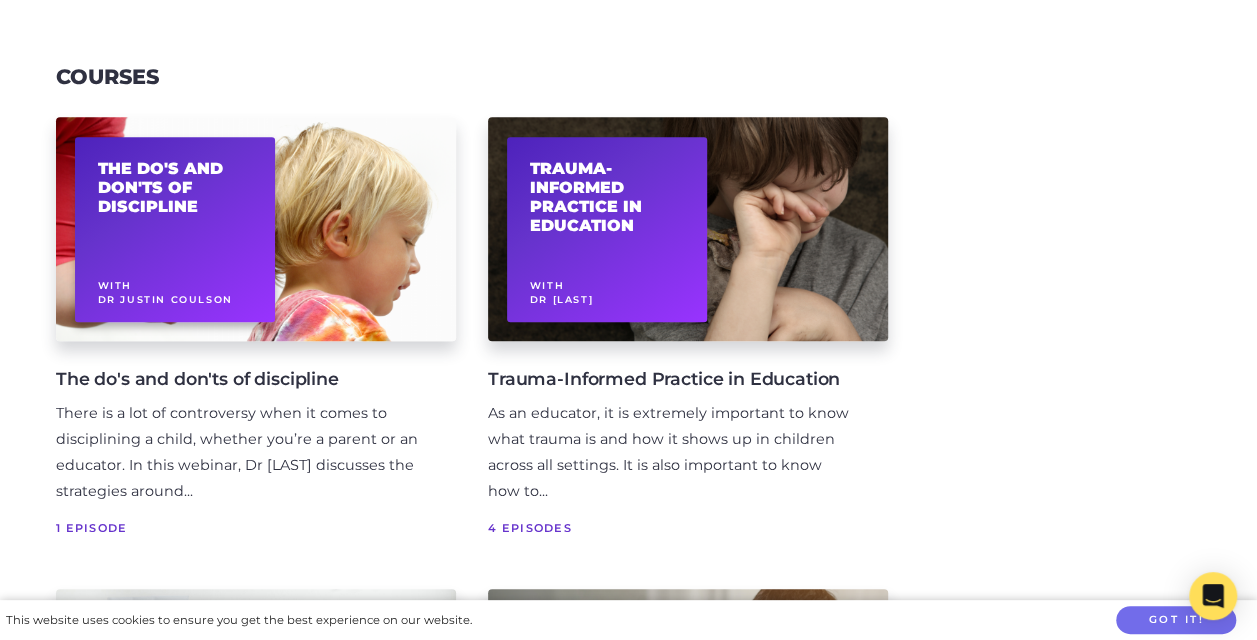 scroll, scrollTop: 4390, scrollLeft: 0, axis: vertical 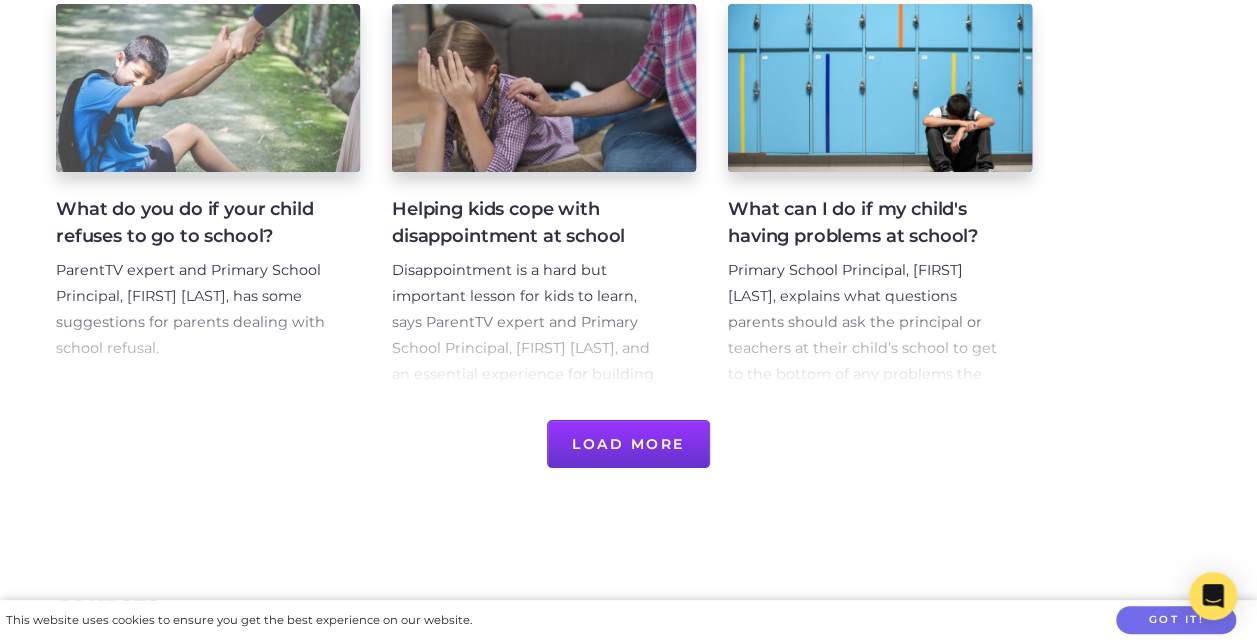 click on "Load More" at bounding box center [628, 444] 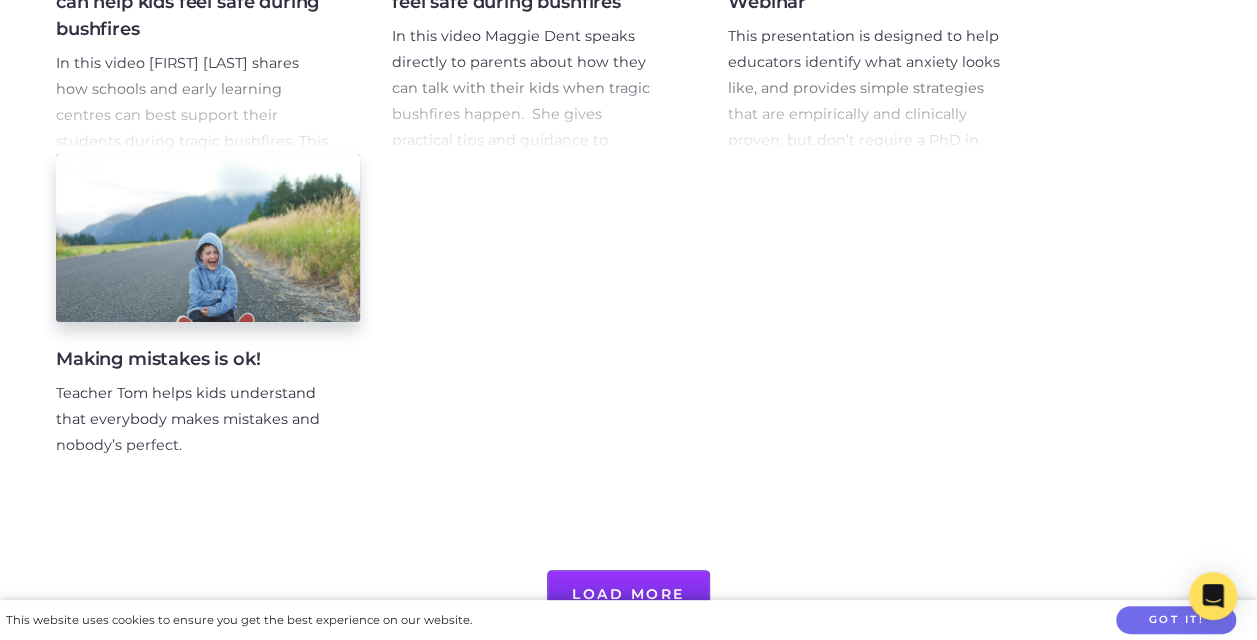 scroll, scrollTop: 5416, scrollLeft: 0, axis: vertical 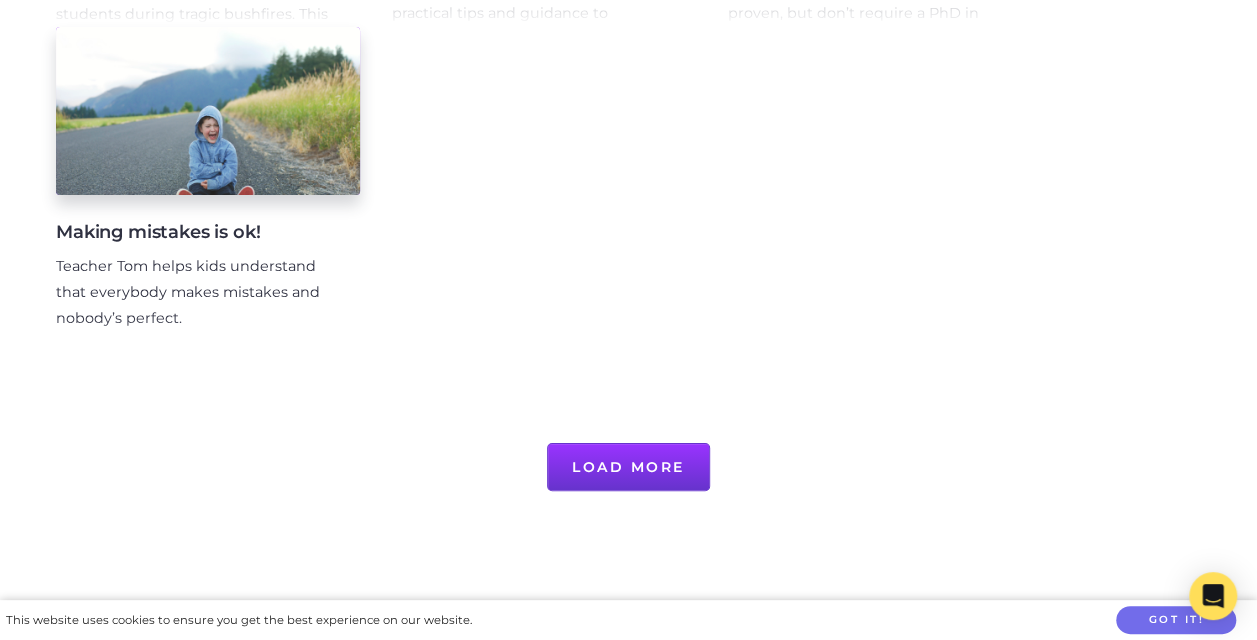 click on "Load More" at bounding box center (628, 467) 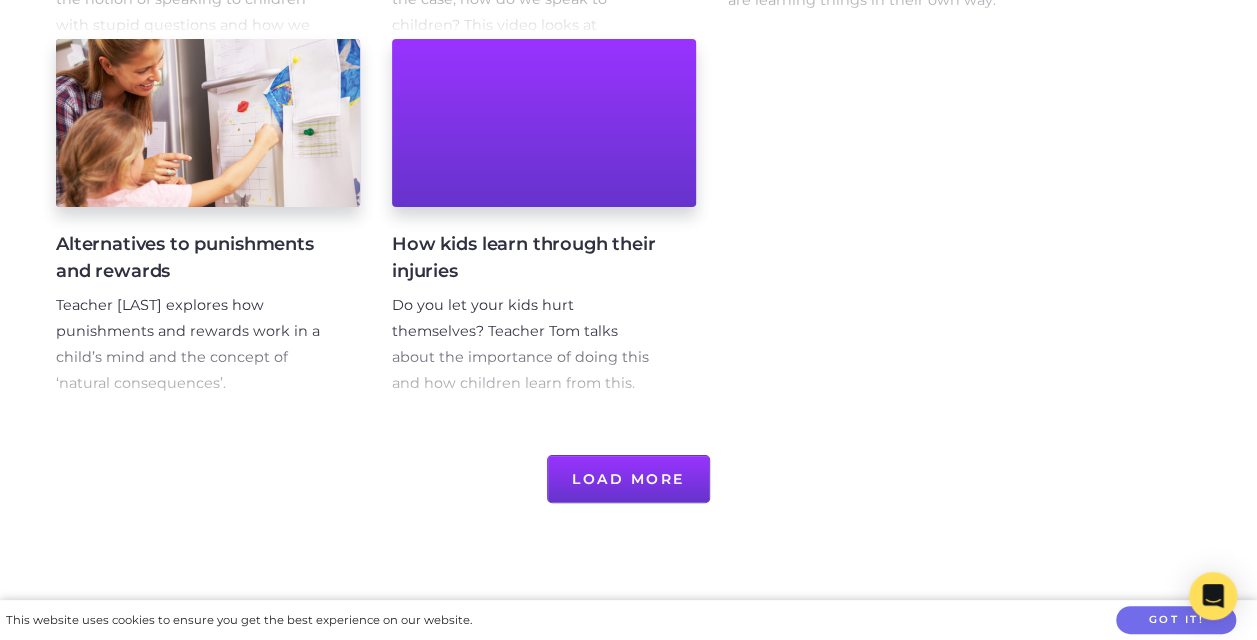 scroll, scrollTop: 6580, scrollLeft: 0, axis: vertical 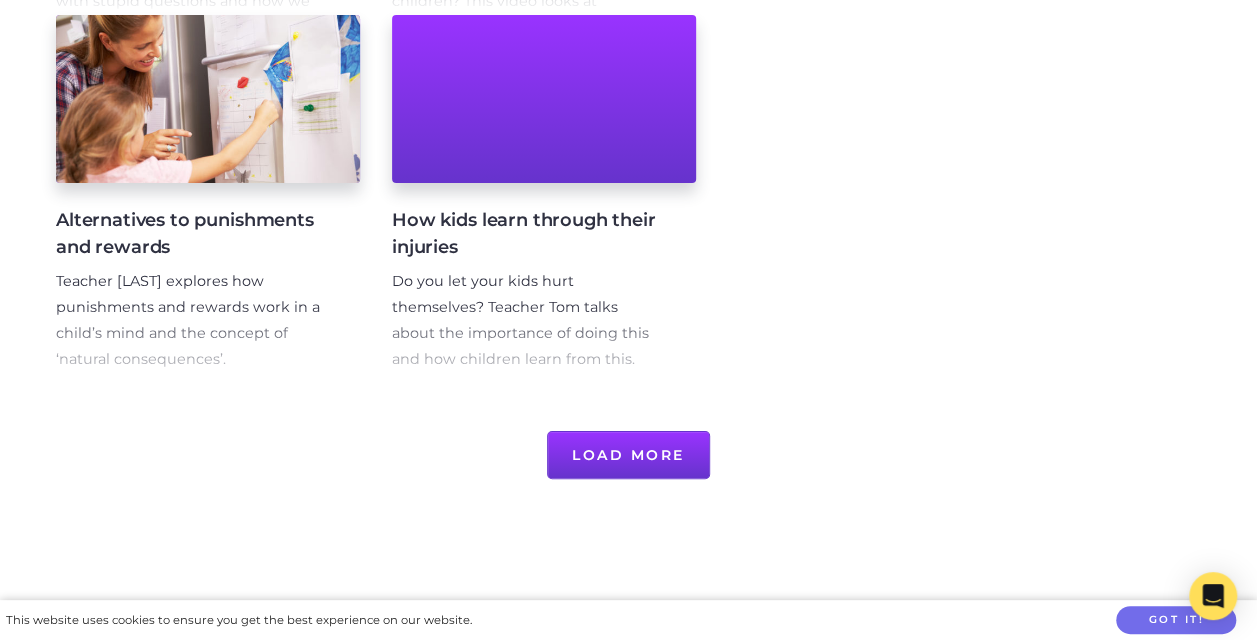 click on "Load More" at bounding box center [628, 455] 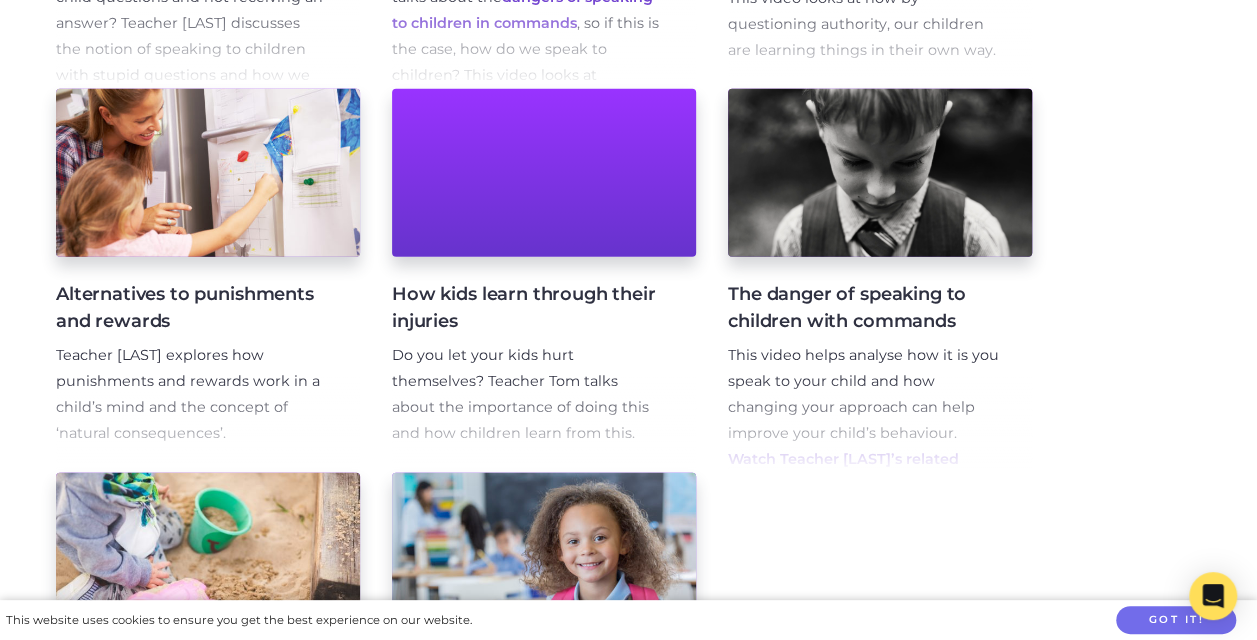 scroll, scrollTop: 6482, scrollLeft: 0, axis: vertical 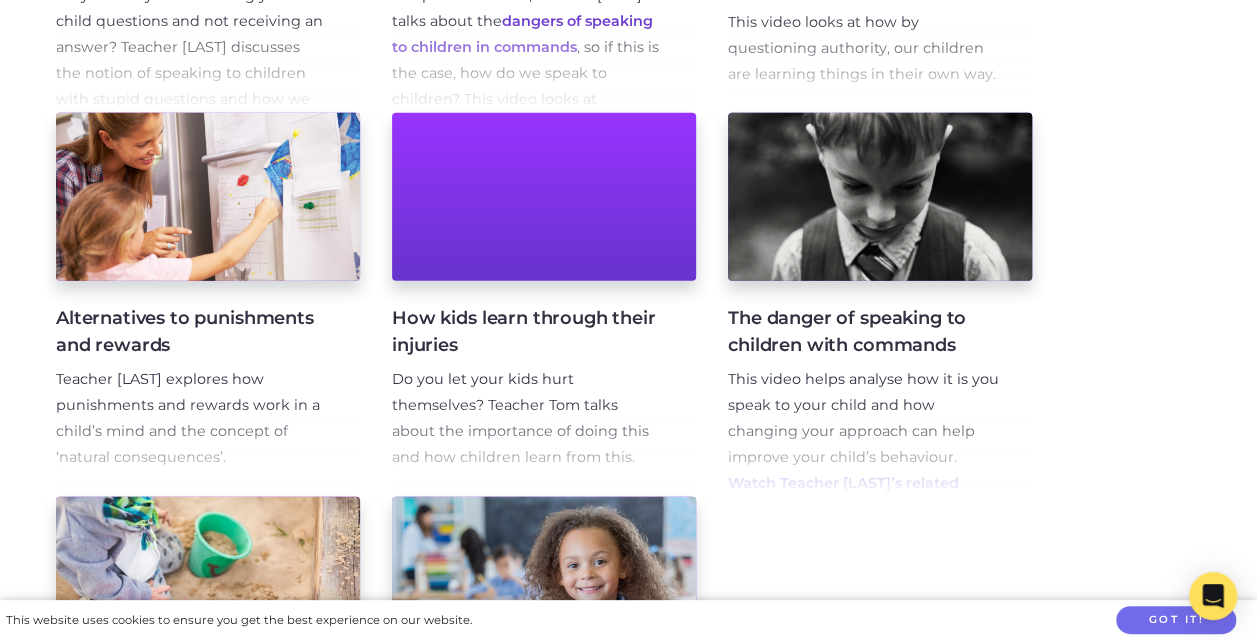 click on "Alternatives to punishments and rewards   Teacher Tom explores how punishments and rewards work in a child’s mind and the concept of ‘natural consequences’." at bounding box center [208, 305] 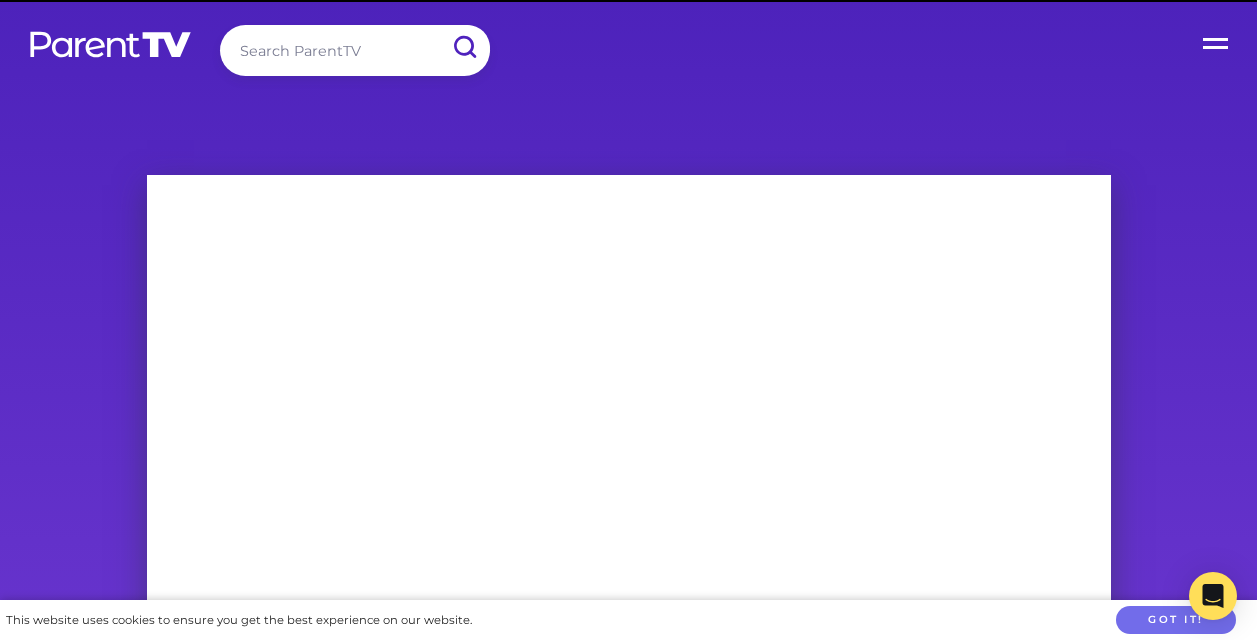 scroll, scrollTop: 0, scrollLeft: 0, axis: both 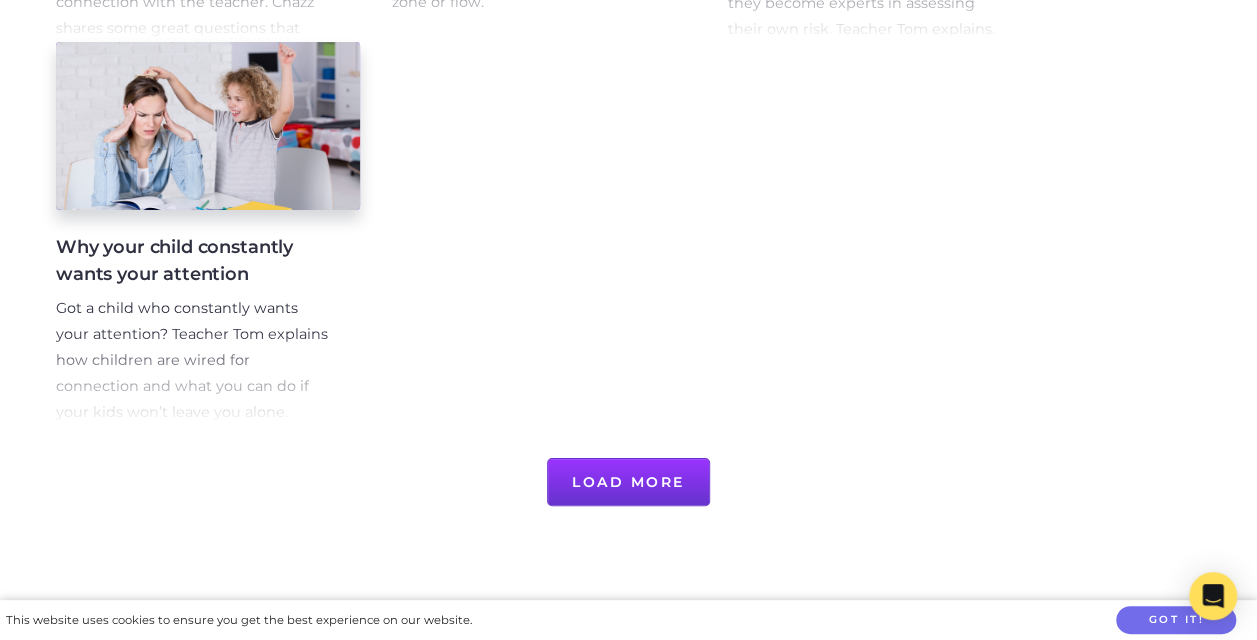click on "Load More" at bounding box center [628, 482] 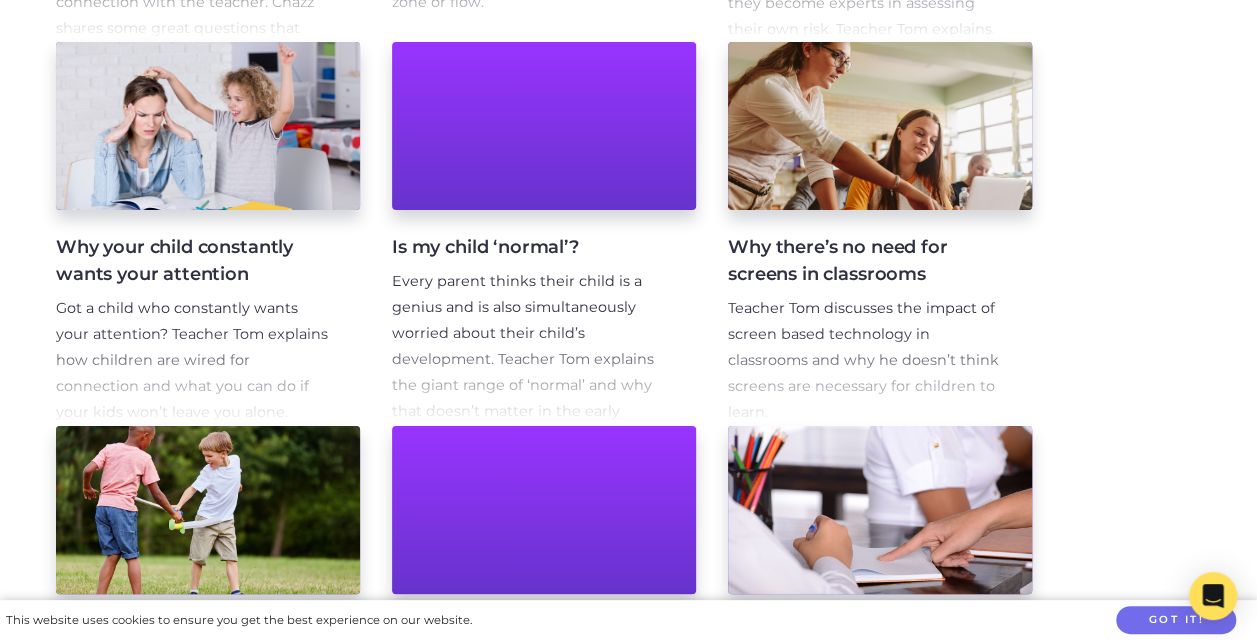 click on "Why there’s no need for screens in classrooms" at bounding box center (864, 261) 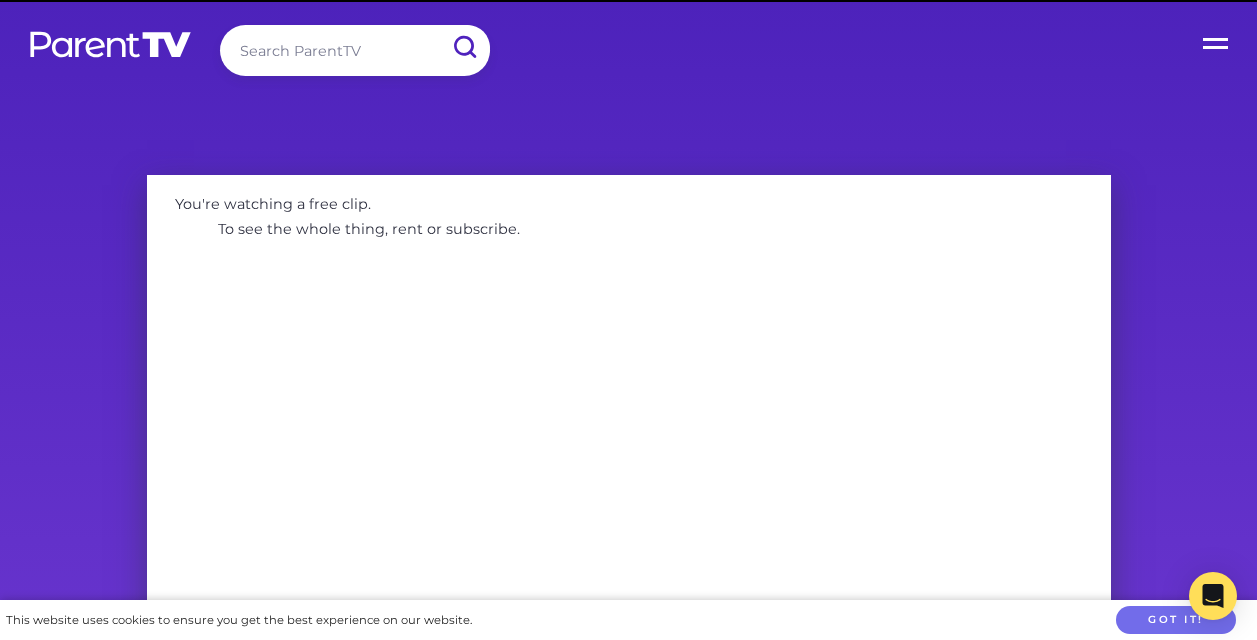 scroll, scrollTop: 0, scrollLeft: 0, axis: both 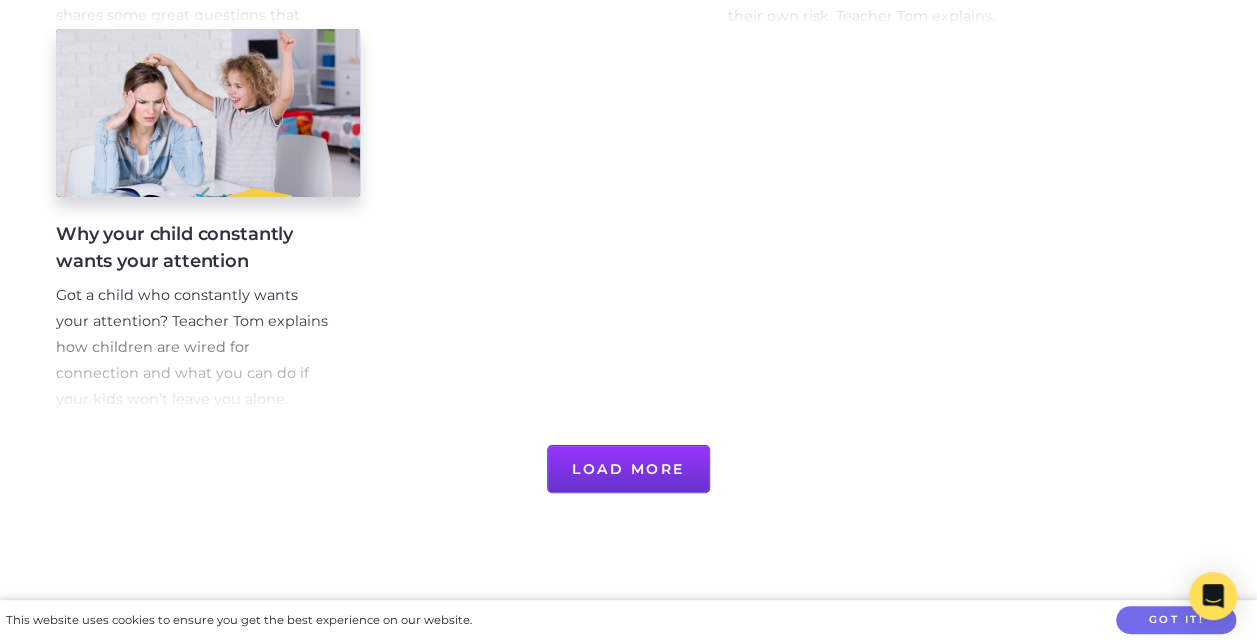 click on "Load More" at bounding box center (628, 469) 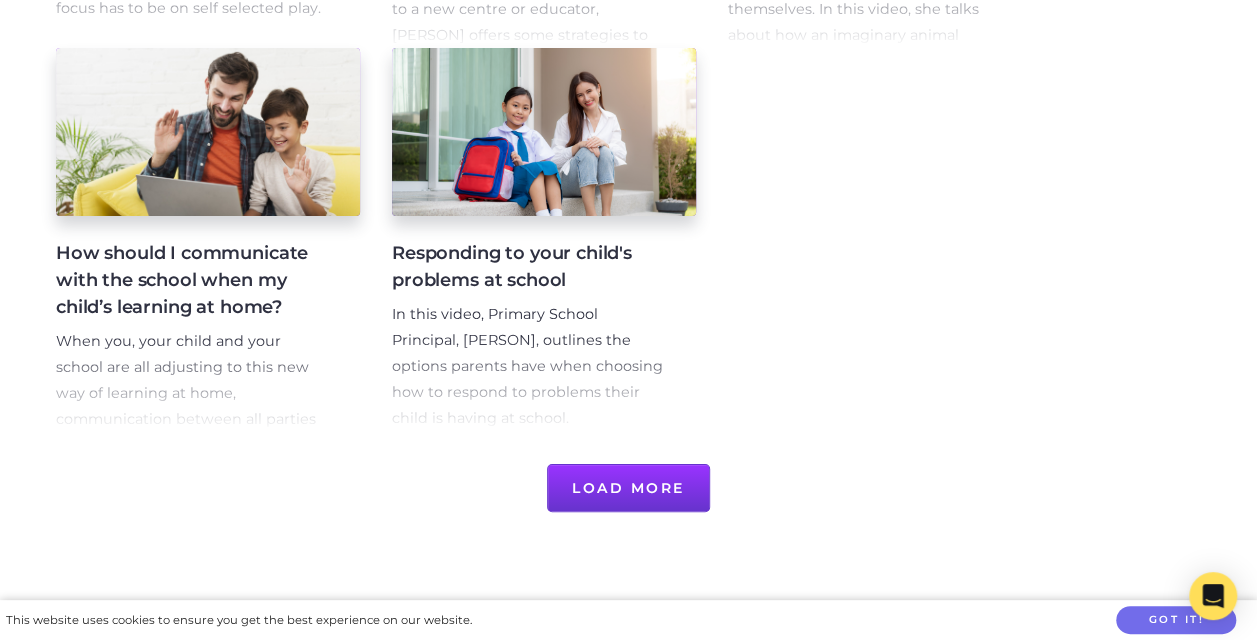 scroll, scrollTop: 2752, scrollLeft: 0, axis: vertical 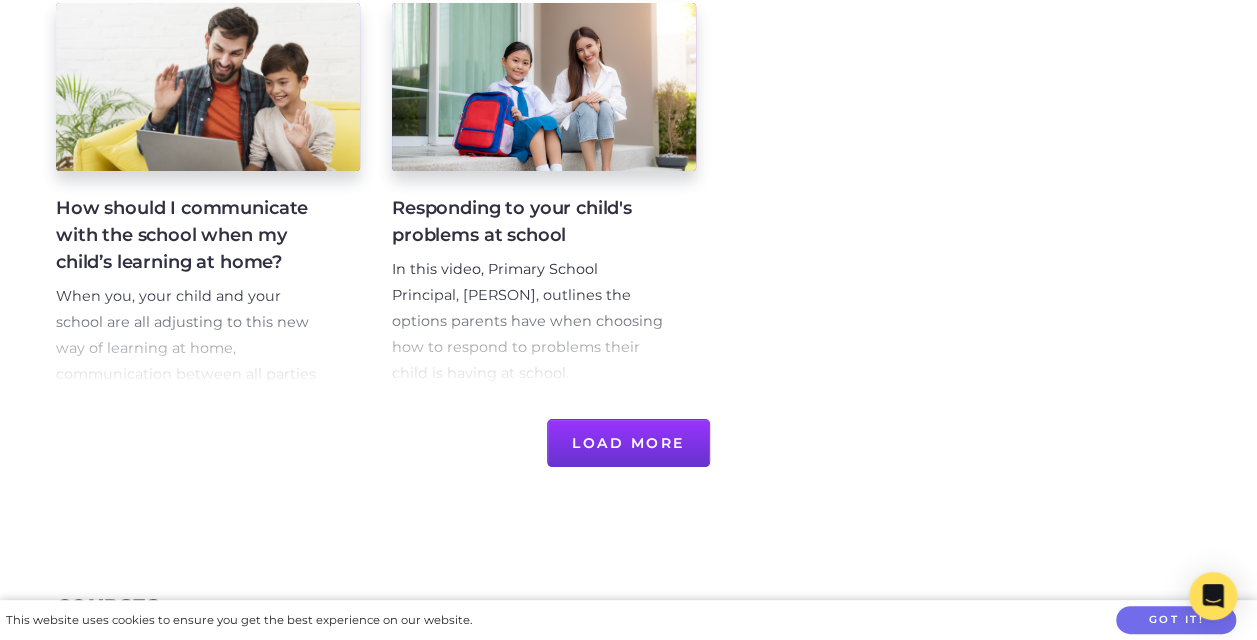click on "Load More" at bounding box center [628, 443] 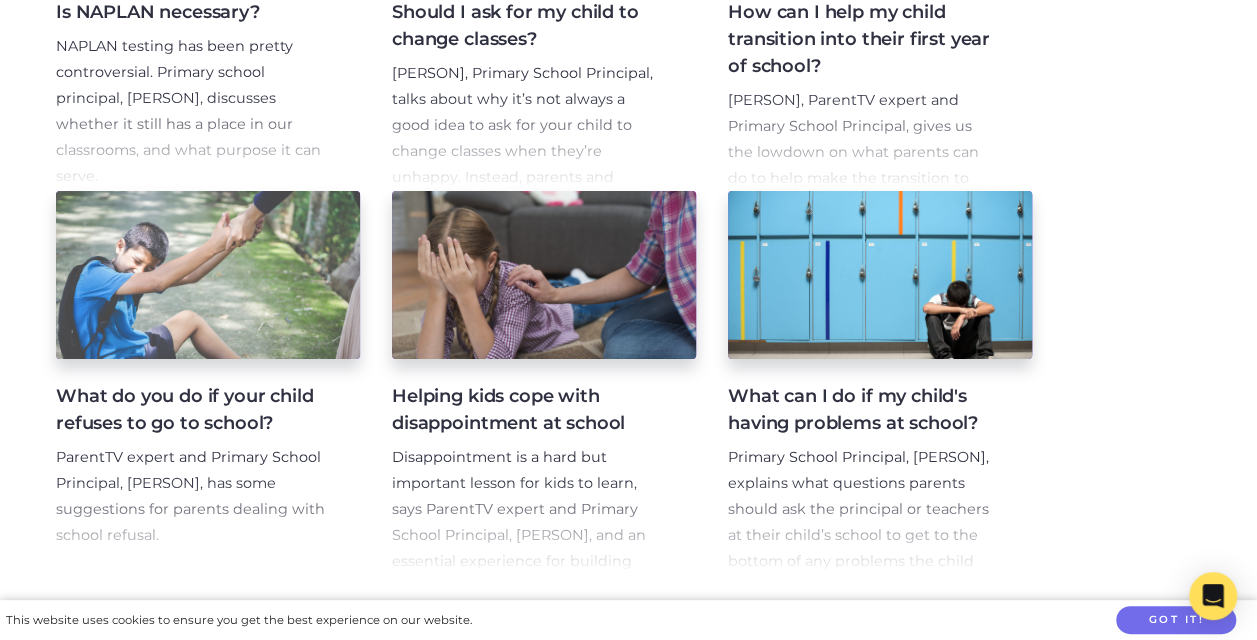 scroll, scrollTop: 3840, scrollLeft: 0, axis: vertical 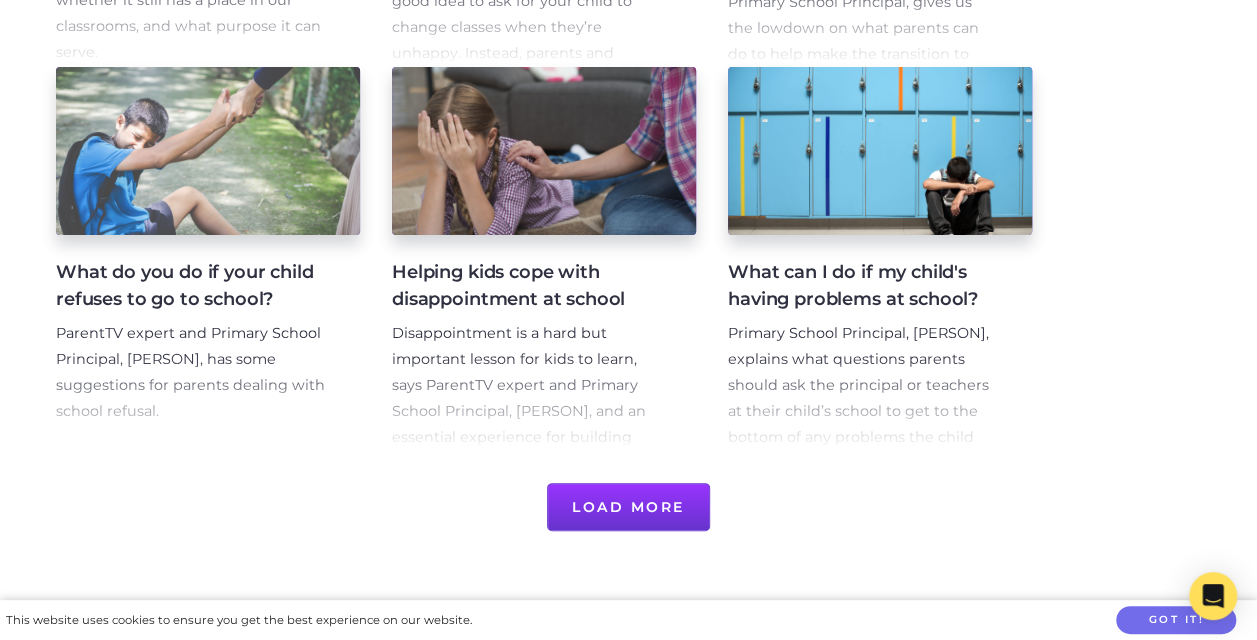 click on "Load More" at bounding box center (628, 507) 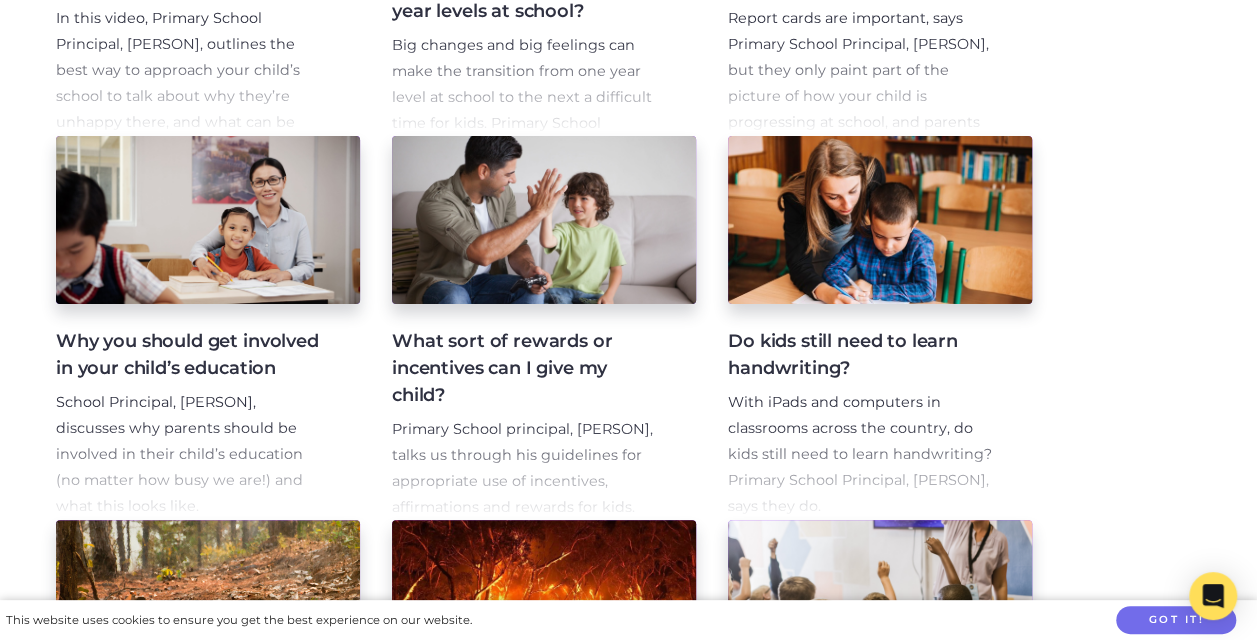 scroll, scrollTop: 4550, scrollLeft: 0, axis: vertical 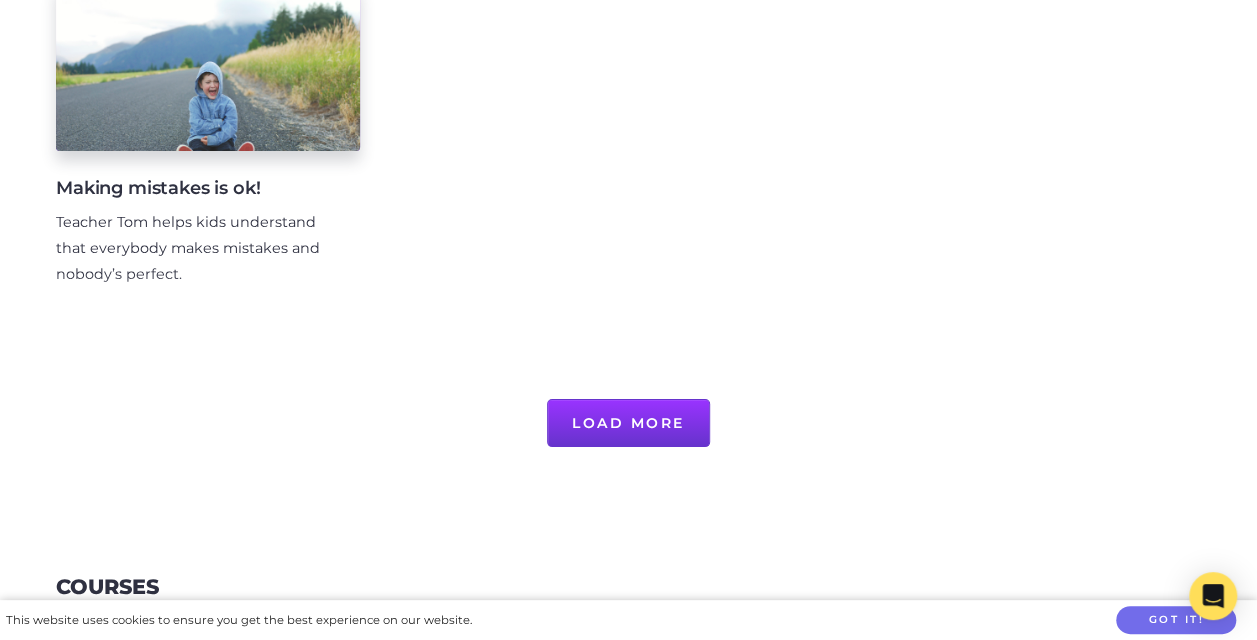 click on "Load More" at bounding box center (628, 423) 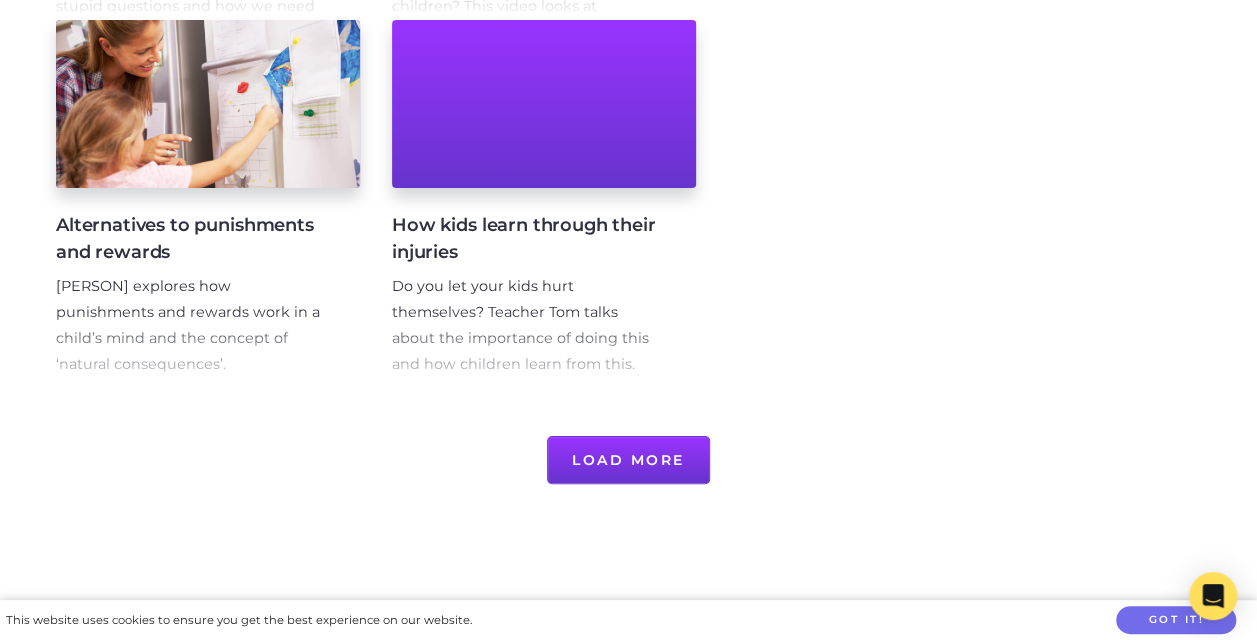 scroll, scrollTop: 6611, scrollLeft: 0, axis: vertical 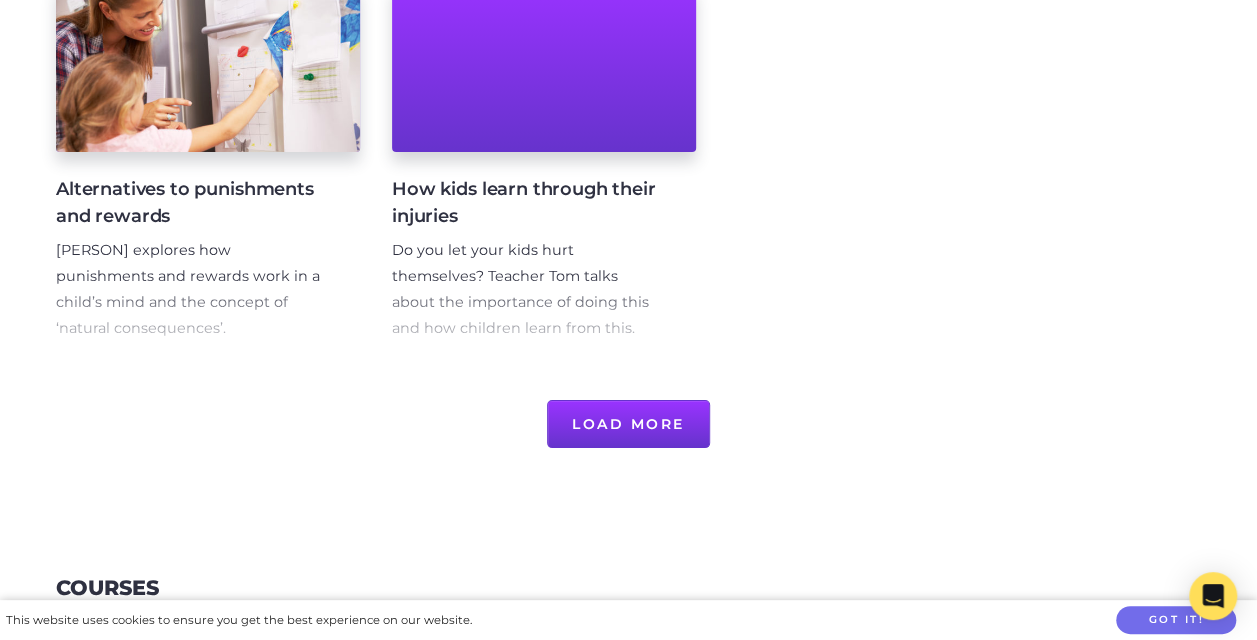 click on "Load More" at bounding box center (628, 424) 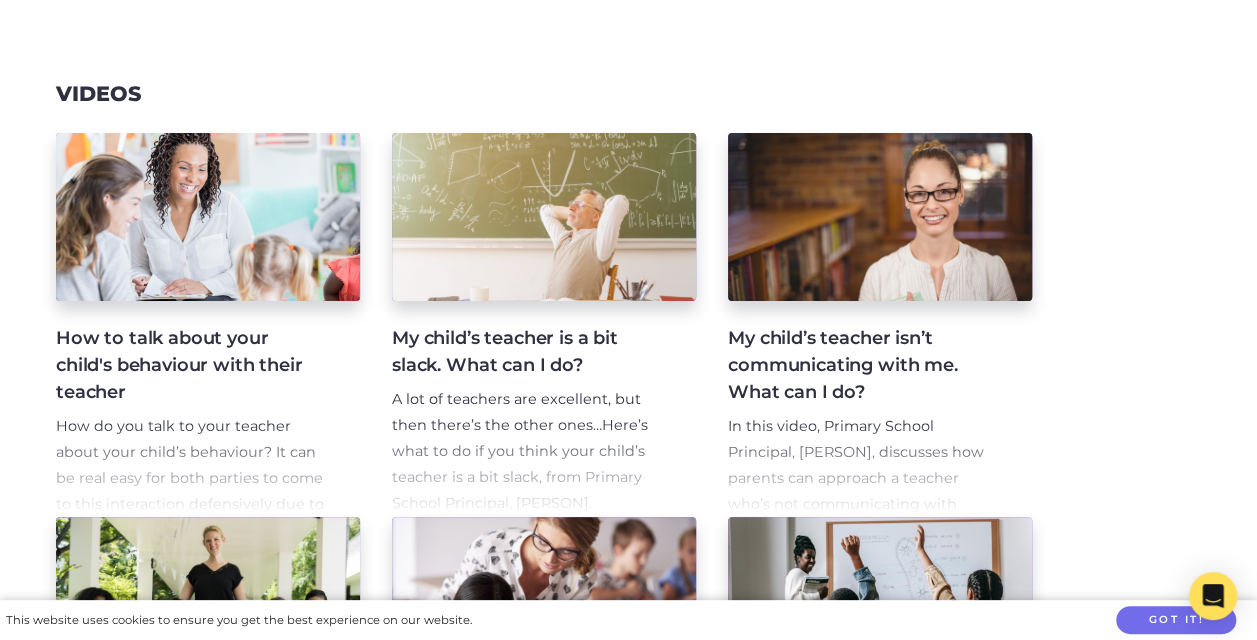 scroll, scrollTop: 0, scrollLeft: 0, axis: both 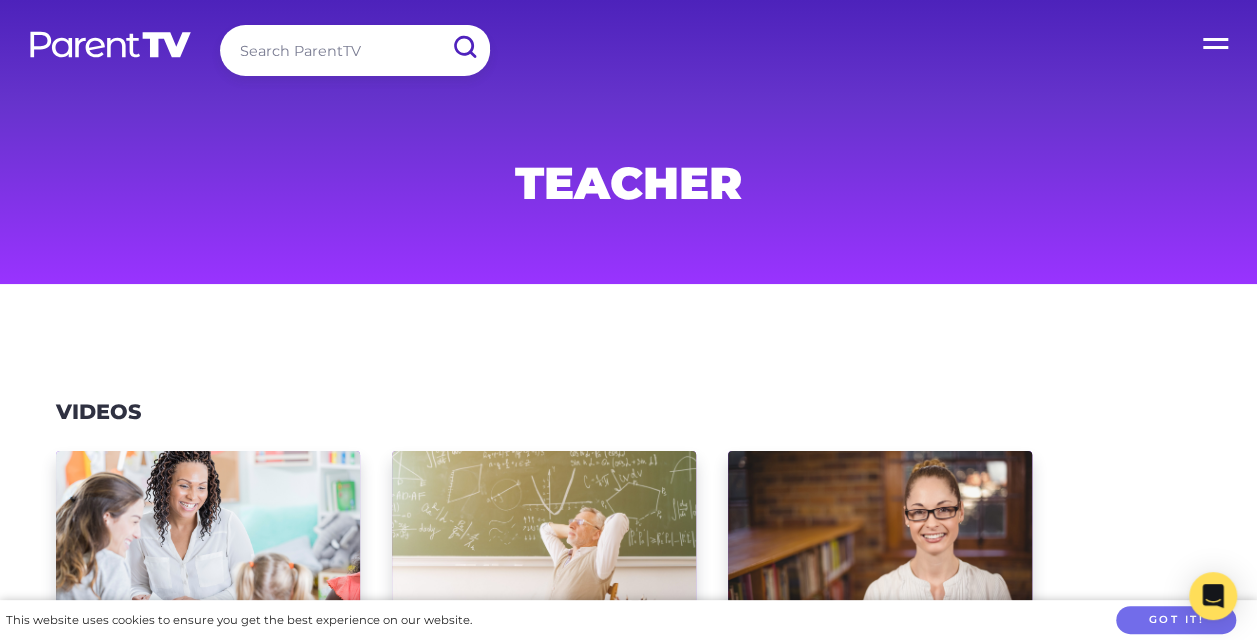click at bounding box center [355, 50] 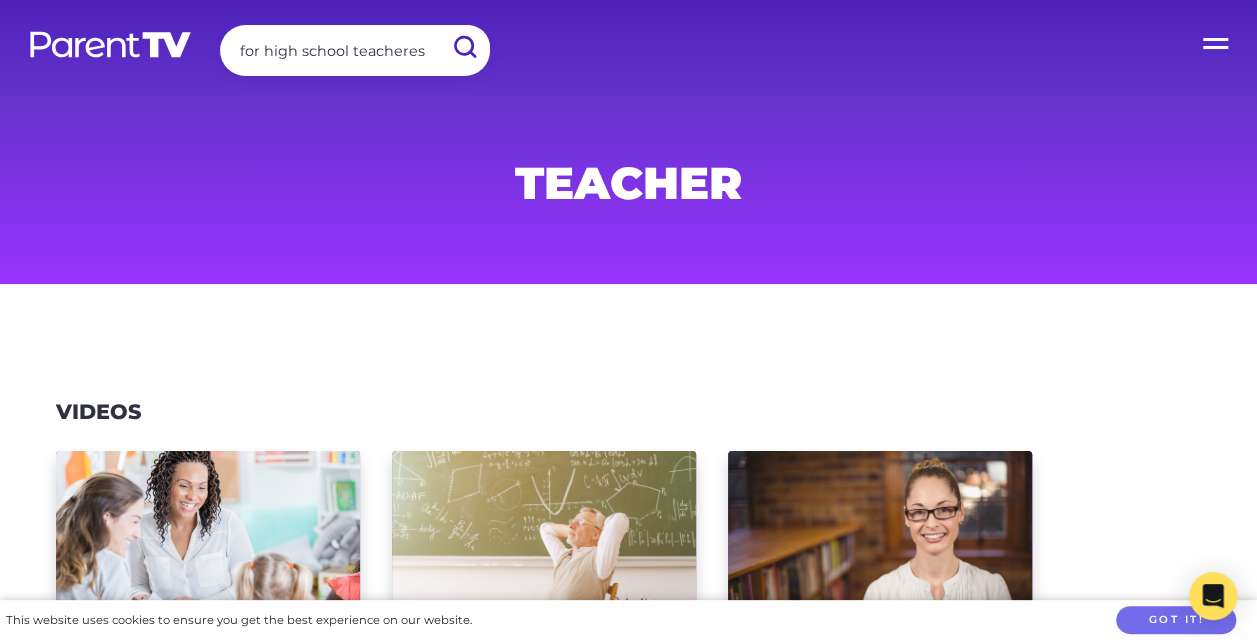 type on "for high school teacheres" 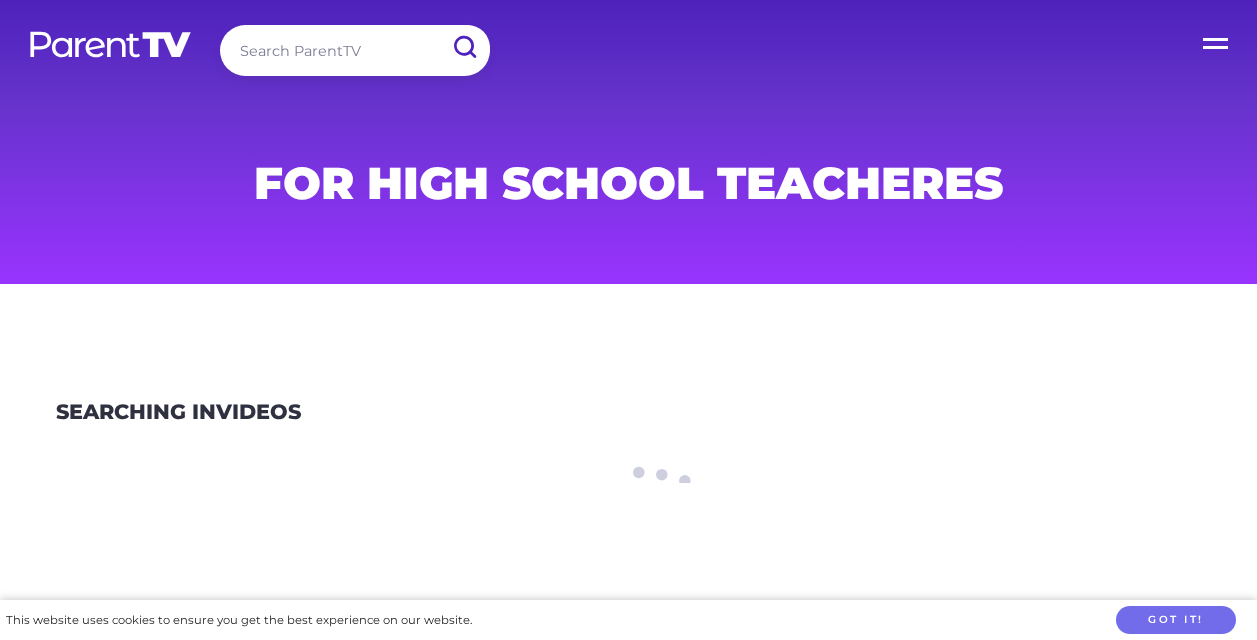 scroll, scrollTop: 0, scrollLeft: 0, axis: both 